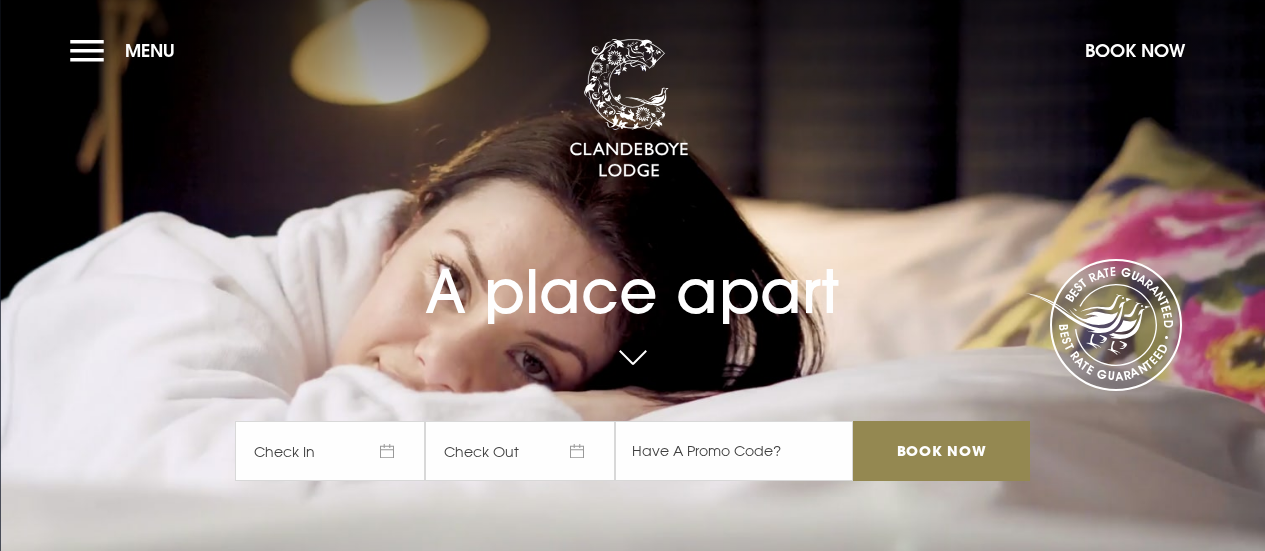 scroll, scrollTop: 0, scrollLeft: 0, axis: both 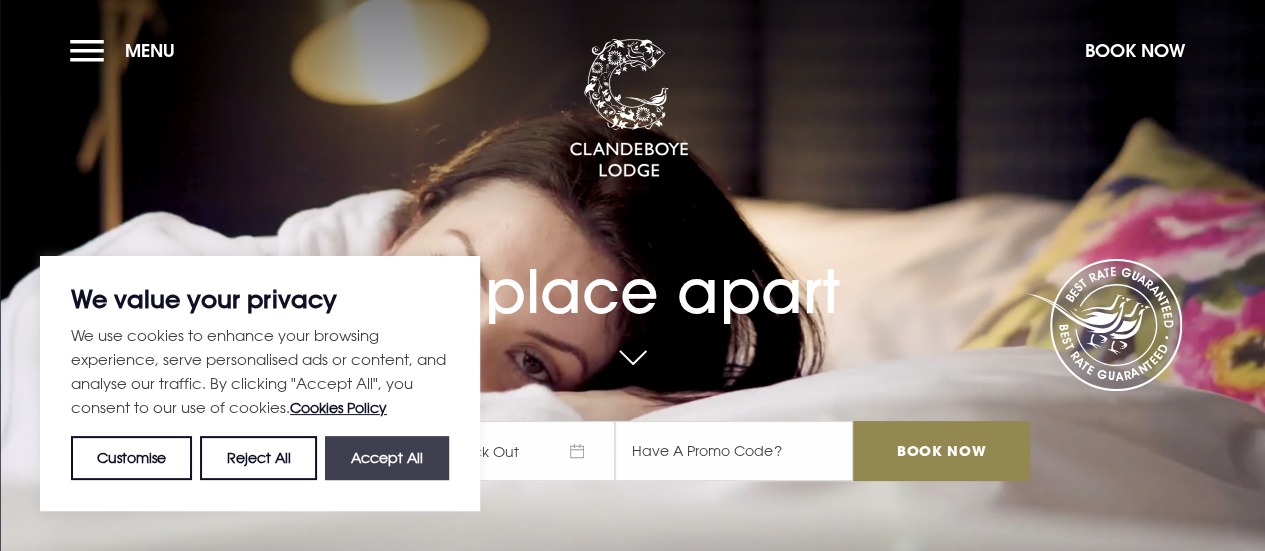 click on "Accept All" at bounding box center [387, 458] 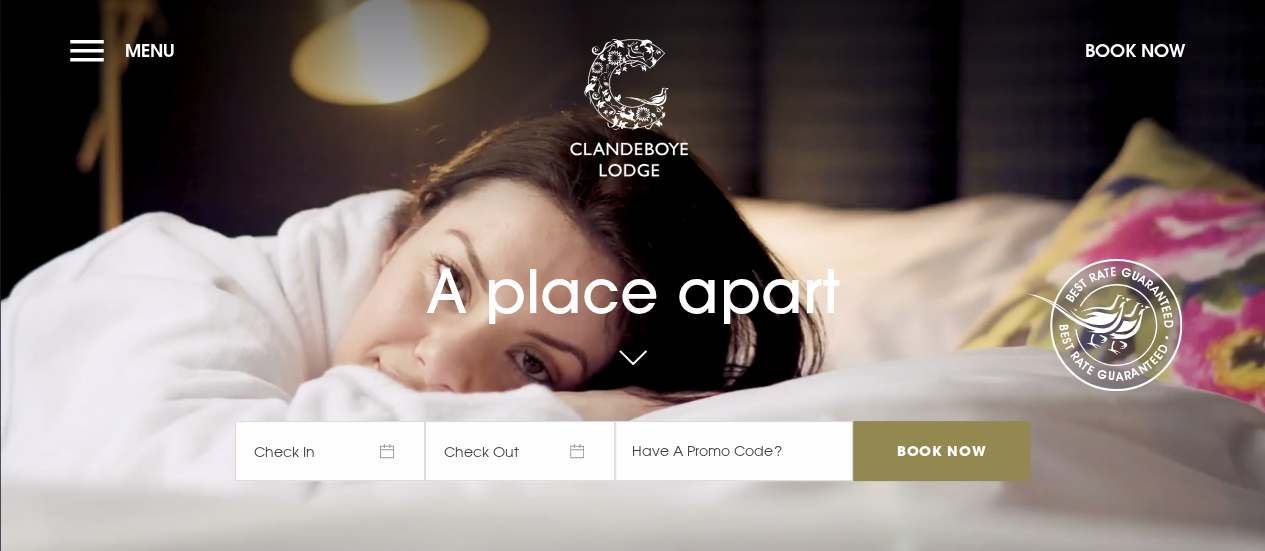 checkbox on "true" 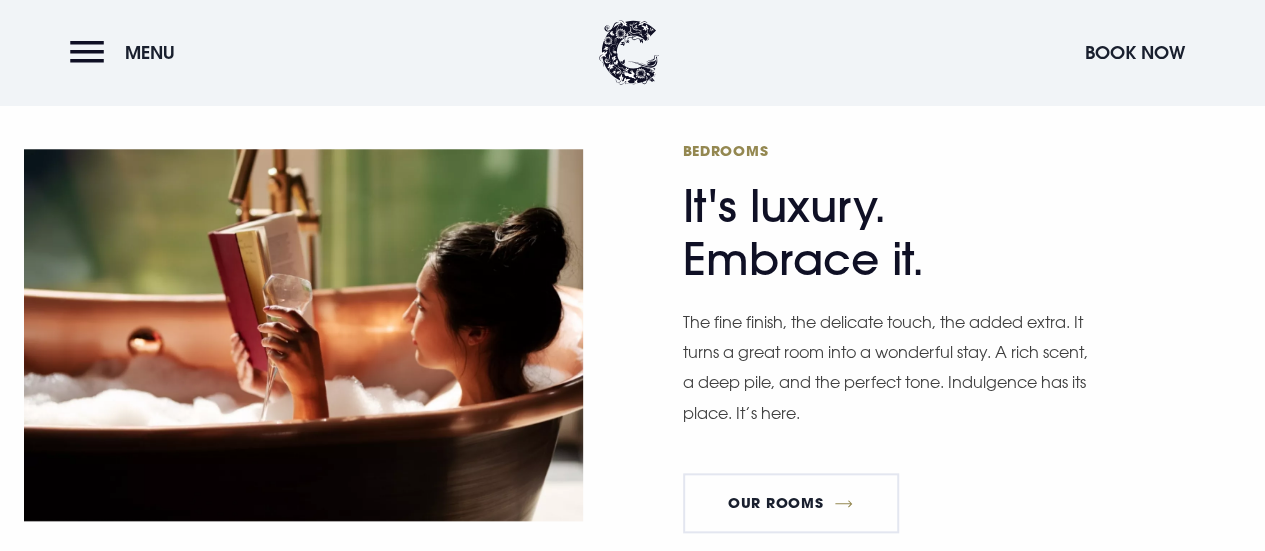 scroll, scrollTop: 1000, scrollLeft: 0, axis: vertical 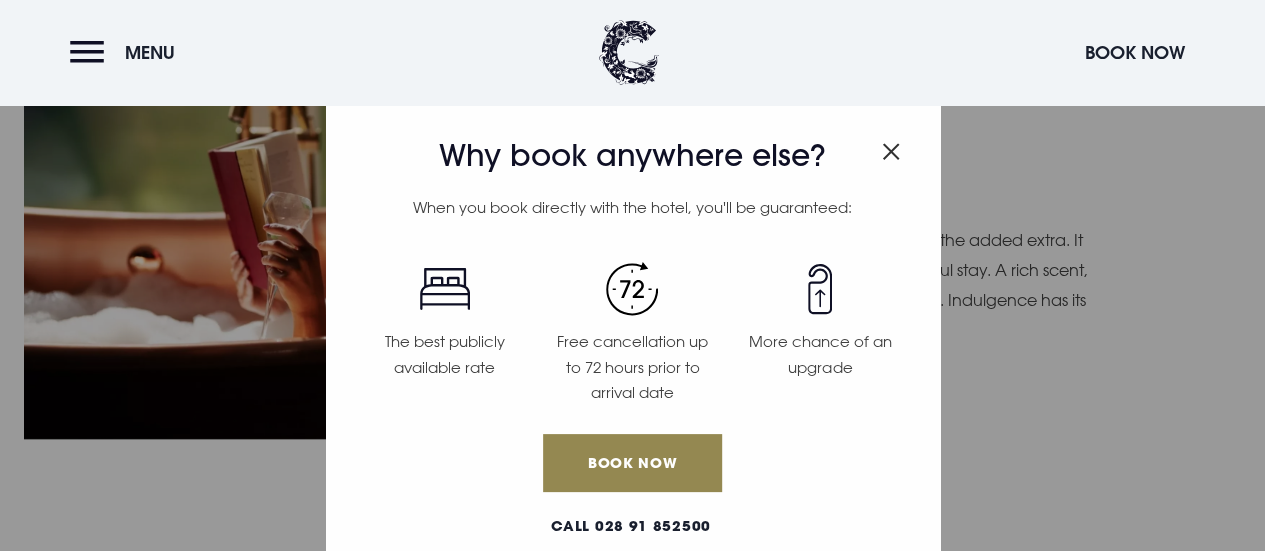 click on "Why book anywhere else?   When you book directly with the hotel, you'll be guaranteed:     The best publicly available rate     Free cancellation up to 72 hours prior to arrival date     More chance of an upgrade   Book Now       Call 028 91 852500" at bounding box center (633, 337) 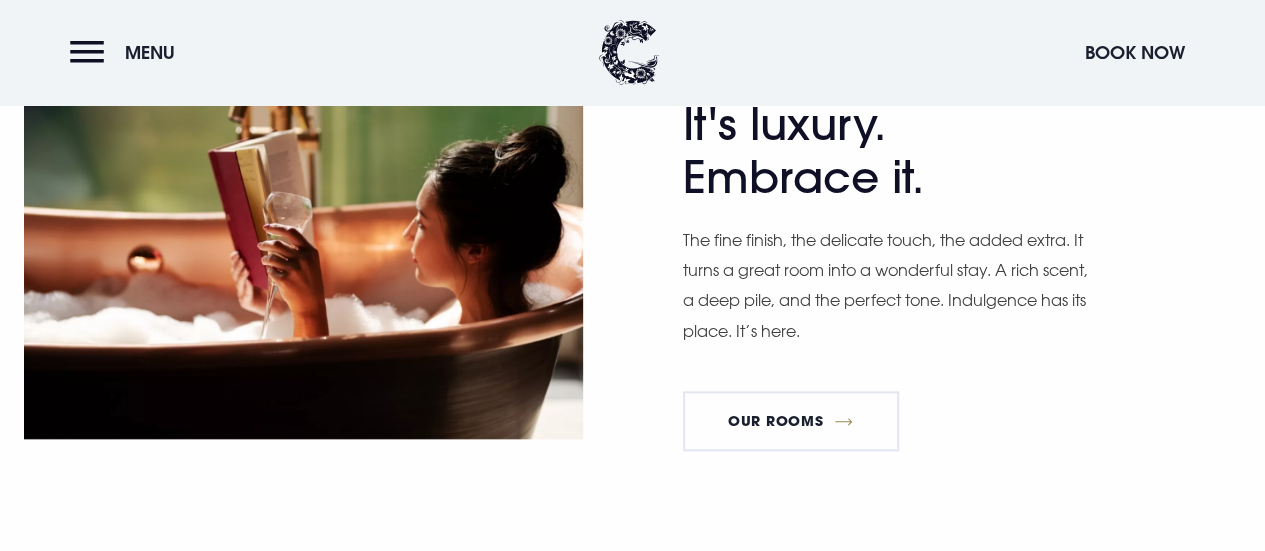 click on "Bedrooms
It's luxury. Embrace it.
The fine finish, the delicate touch, the added extra. It turns a great room into a wonderful stay. A rich scent, a deep pile, and the perfect tone. Indulgence has its place. It’s here.       Our Rooms" at bounding box center [962, 253] 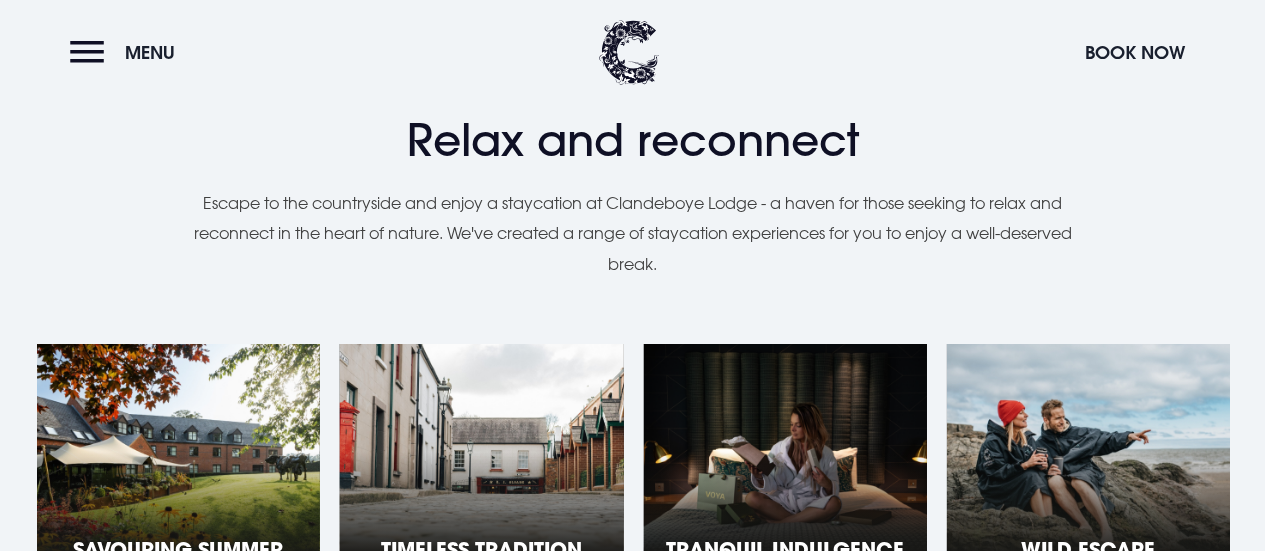 scroll, scrollTop: 1800, scrollLeft: 0, axis: vertical 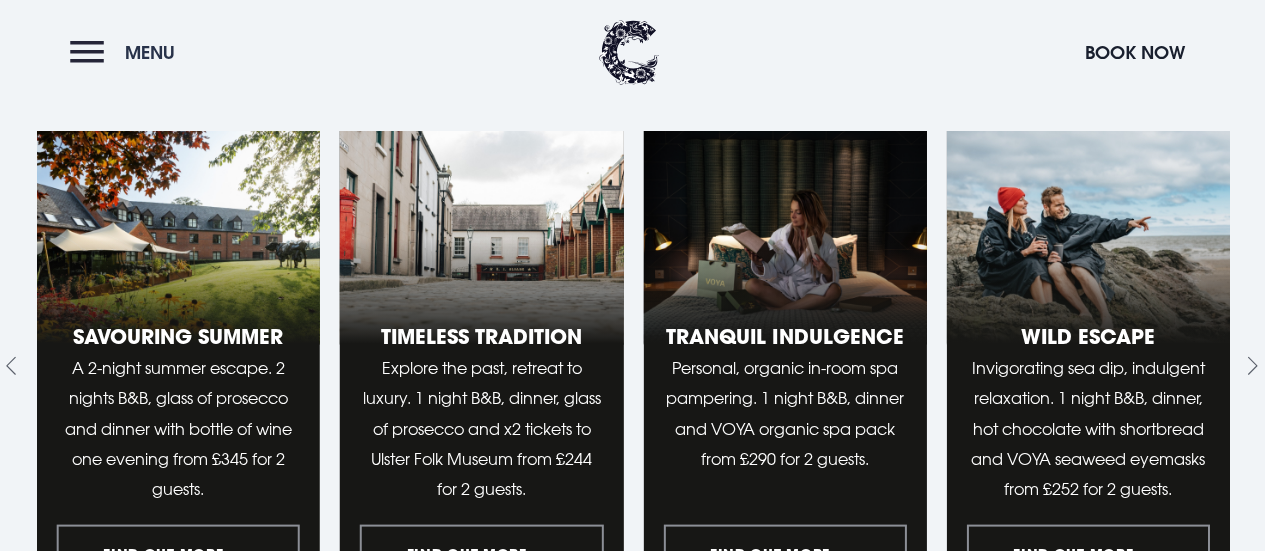 click on "Menu" at bounding box center [127, 52] 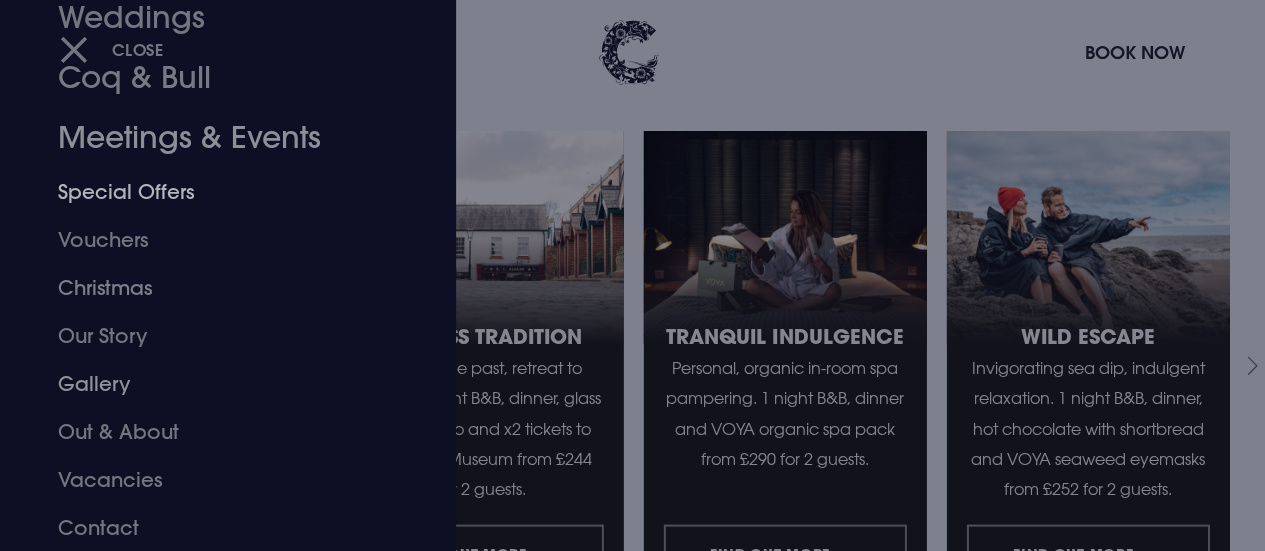 scroll, scrollTop: 200, scrollLeft: 0, axis: vertical 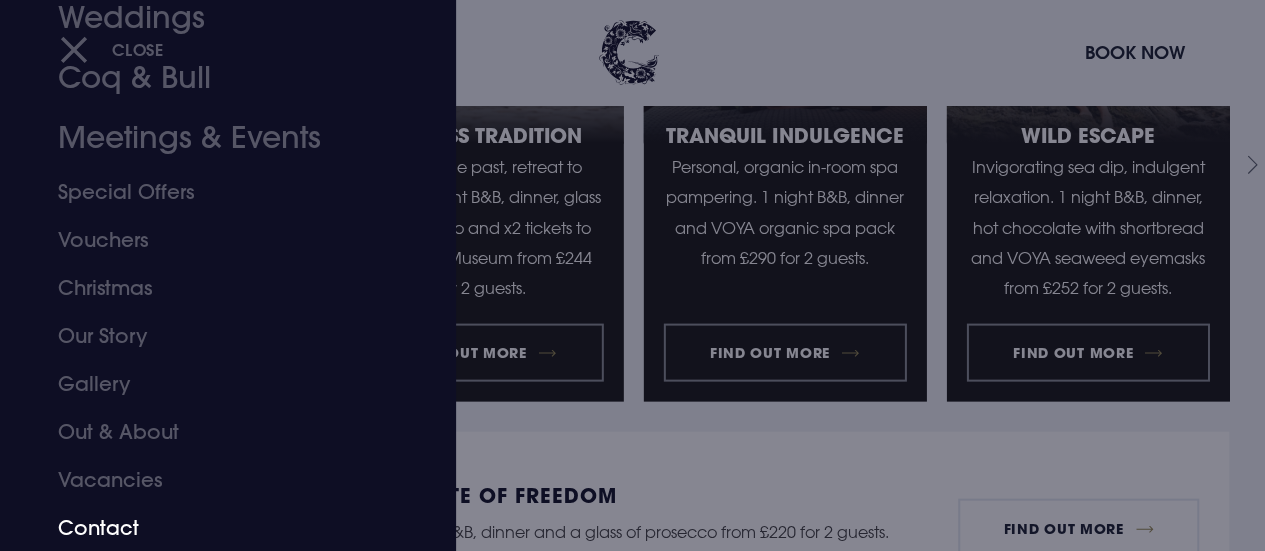 click on "Contact" at bounding box center [214, 528] 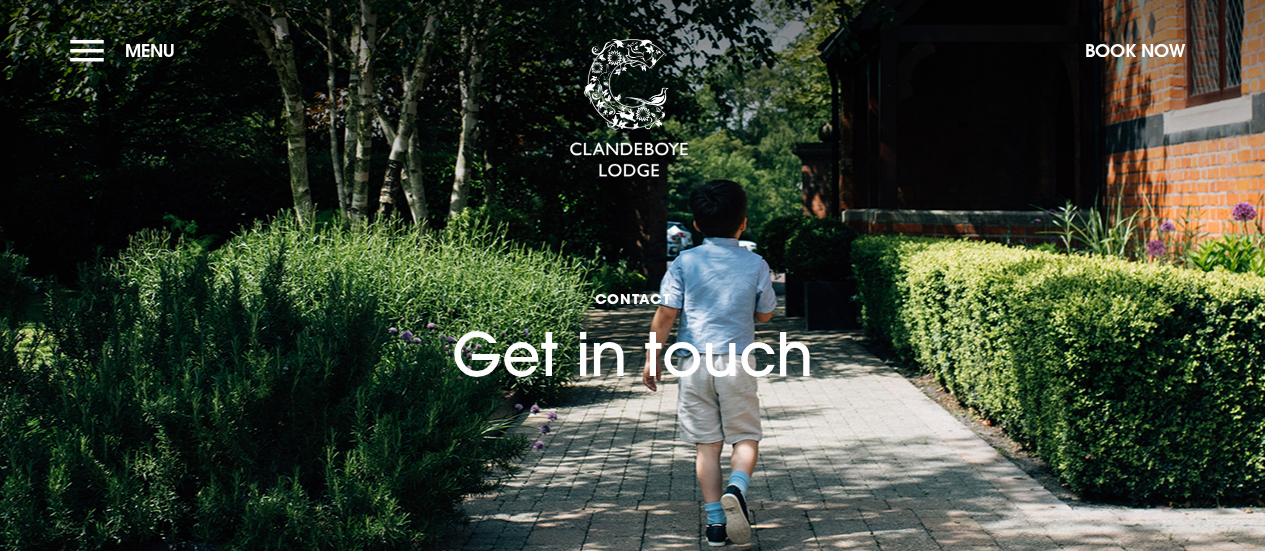 scroll, scrollTop: 225, scrollLeft: 0, axis: vertical 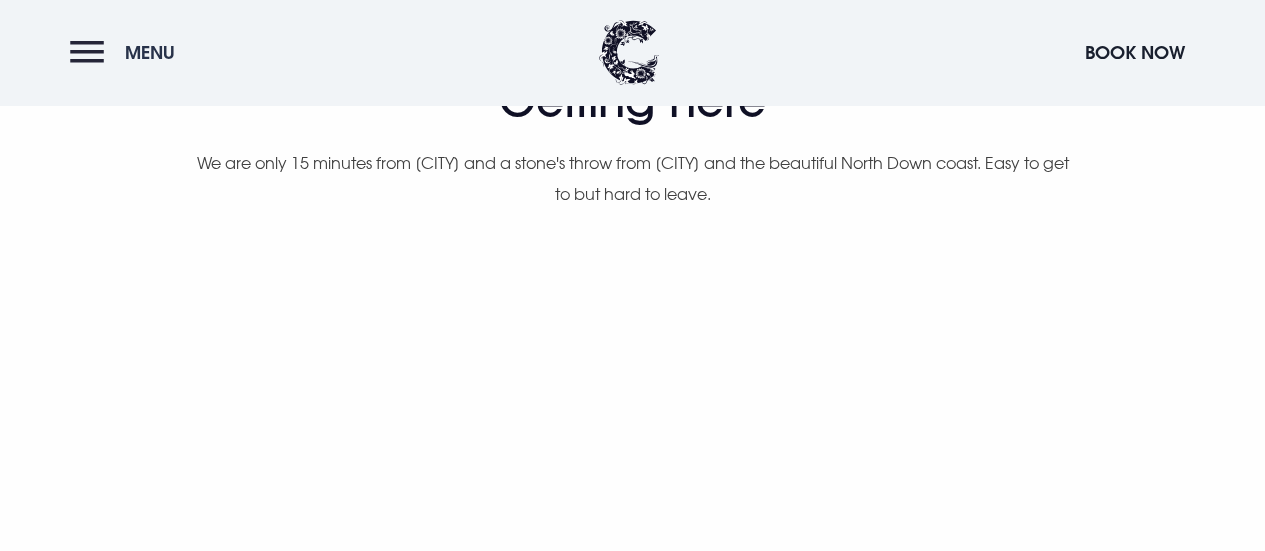 click on "Menu" at bounding box center (150, 52) 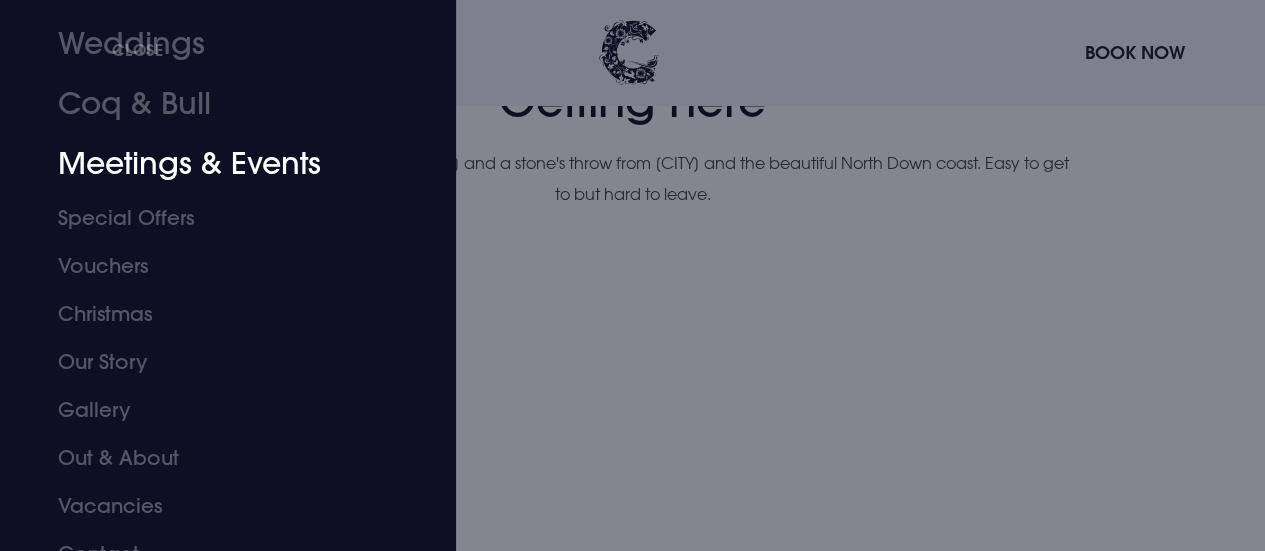 scroll, scrollTop: 200, scrollLeft: 0, axis: vertical 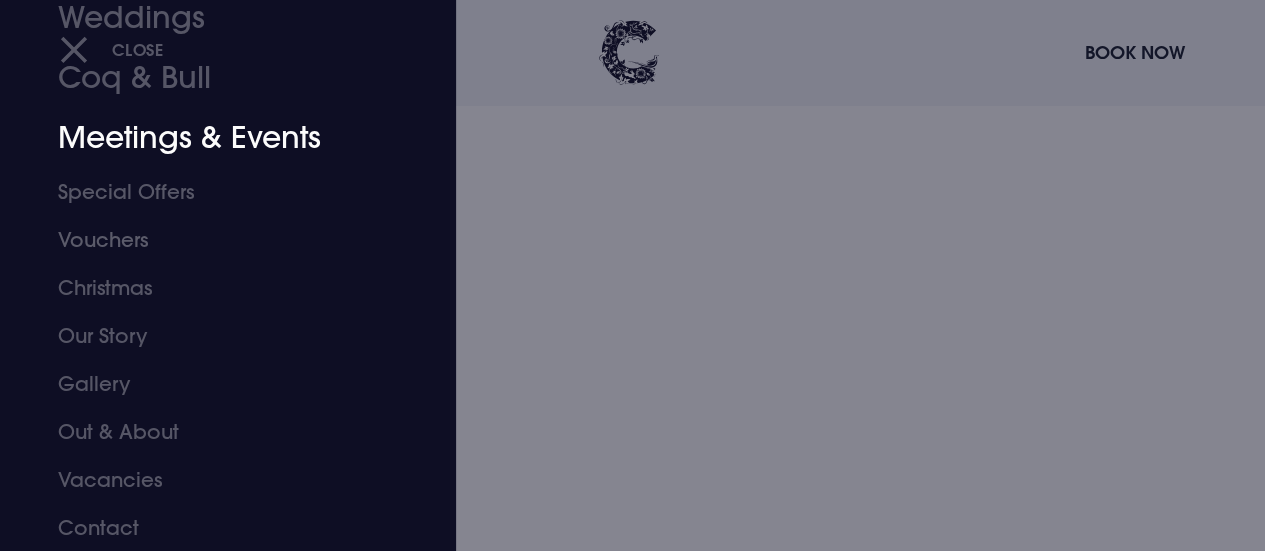 click at bounding box center (632, 275) 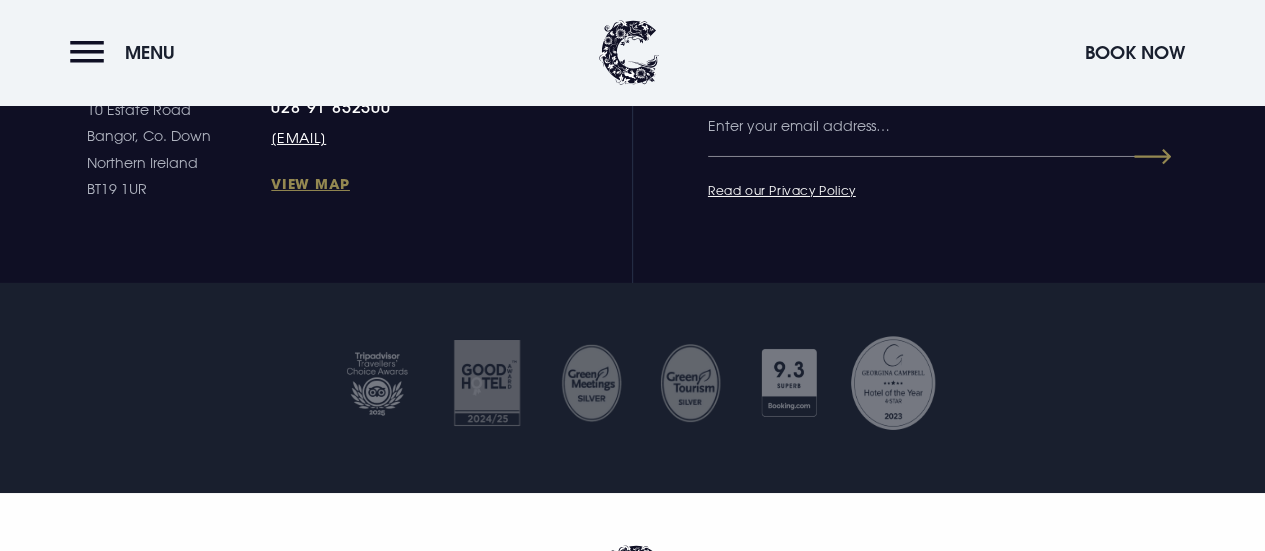 scroll, scrollTop: 3639, scrollLeft: 0, axis: vertical 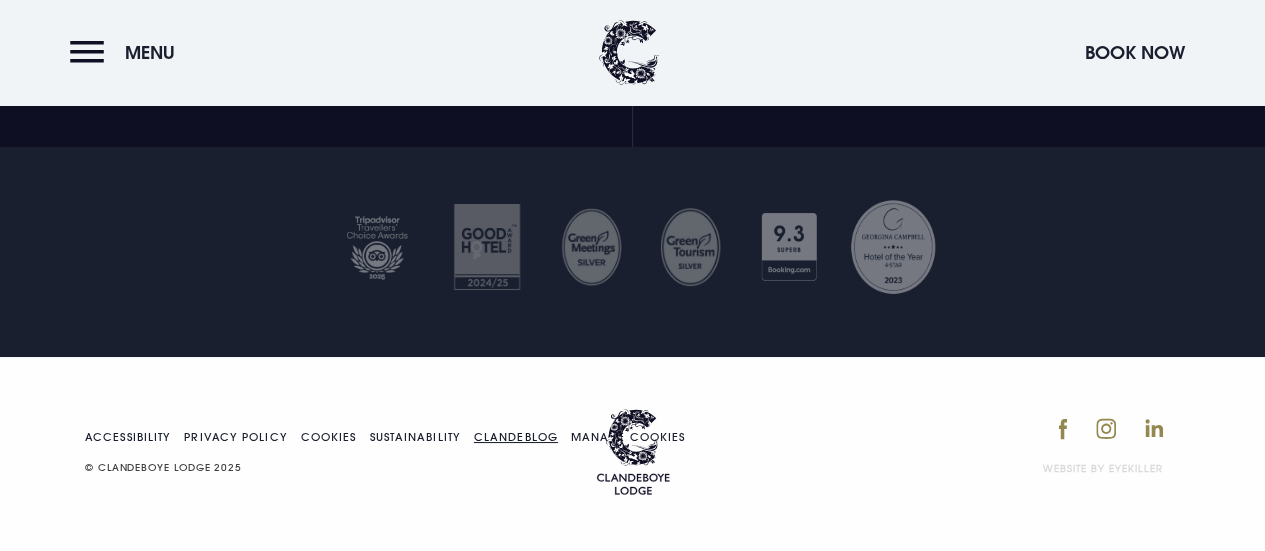 click on "Clandeblog" at bounding box center (516, 437) 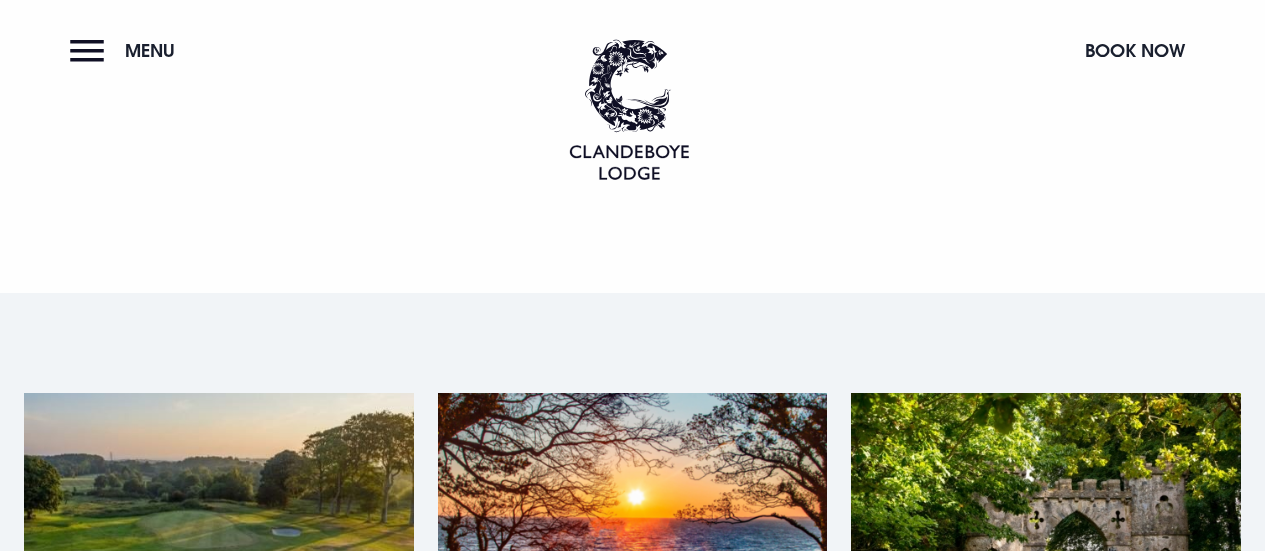 scroll, scrollTop: 0, scrollLeft: 0, axis: both 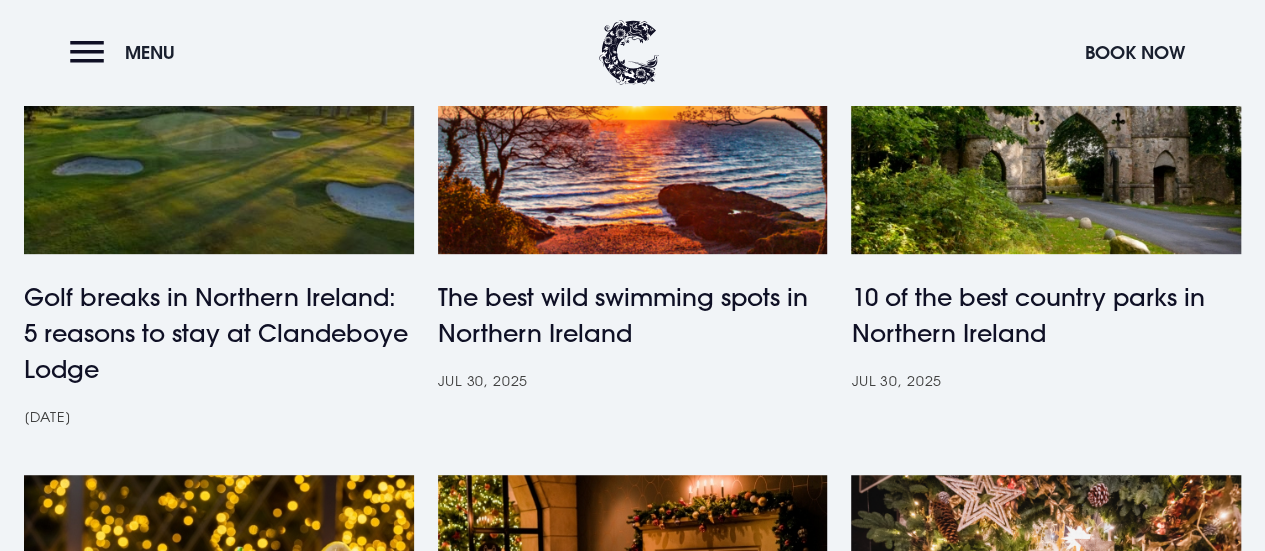 click at bounding box center (219, 124) 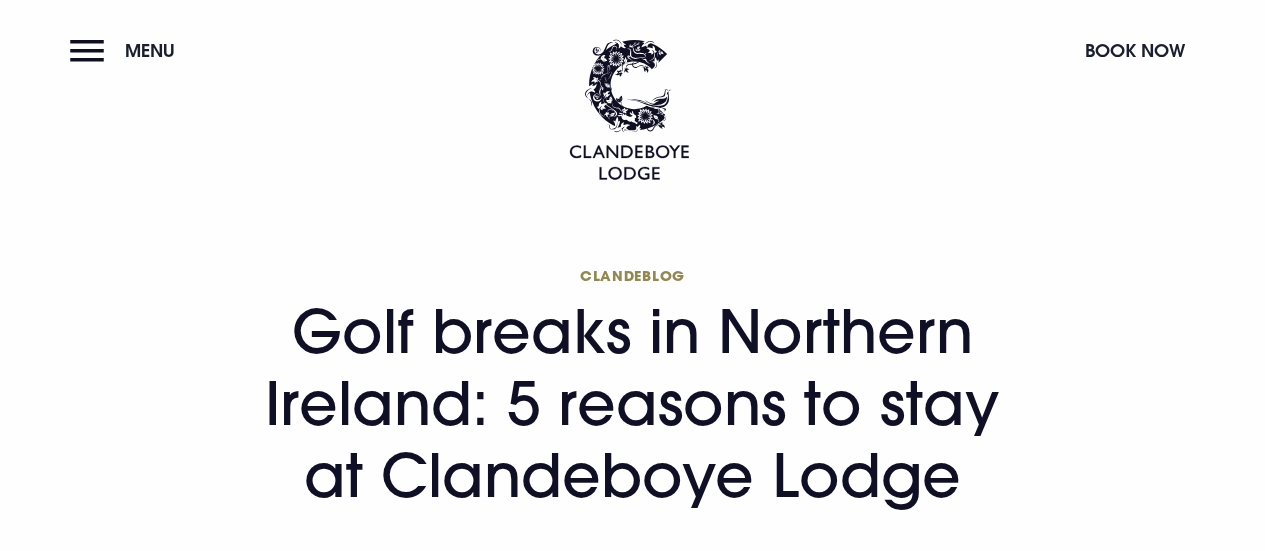scroll, scrollTop: 0, scrollLeft: 0, axis: both 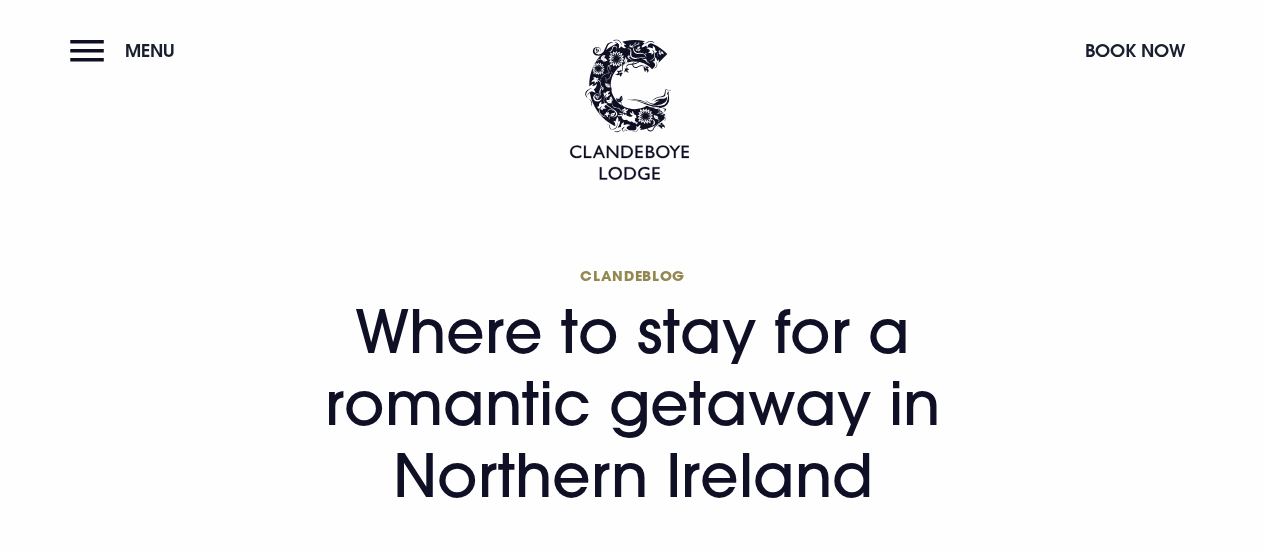 click on "Clandeblog
Where to stay for a romantic getaway in Northern Ireland" at bounding box center (632, 397) 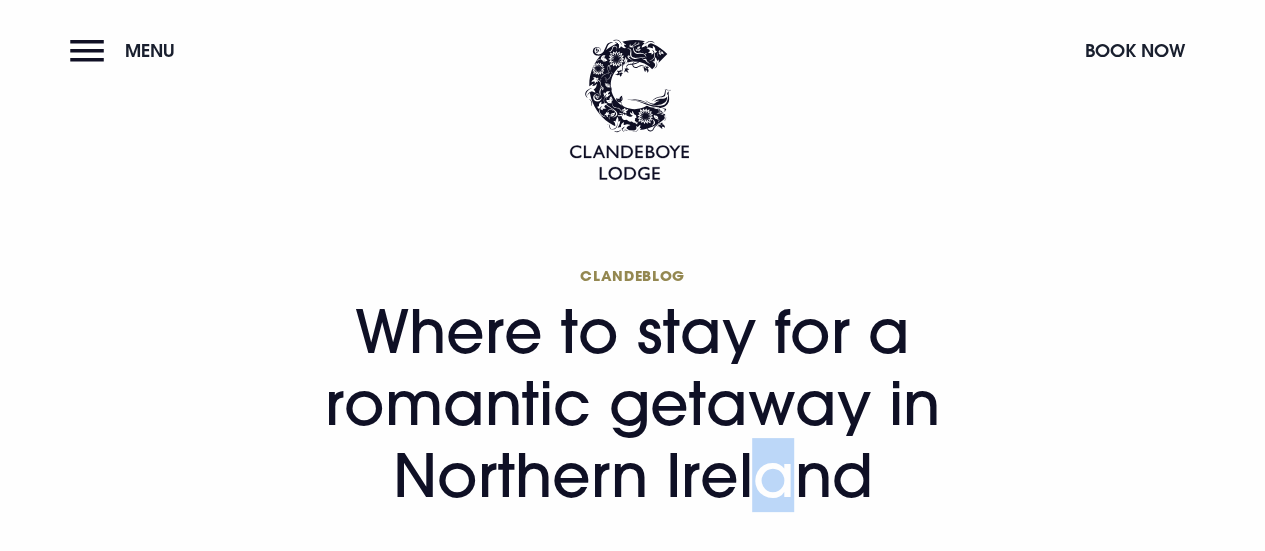 click on "Clandeblog
Where to stay for a romantic getaway in Northern Ireland" at bounding box center (632, 388) 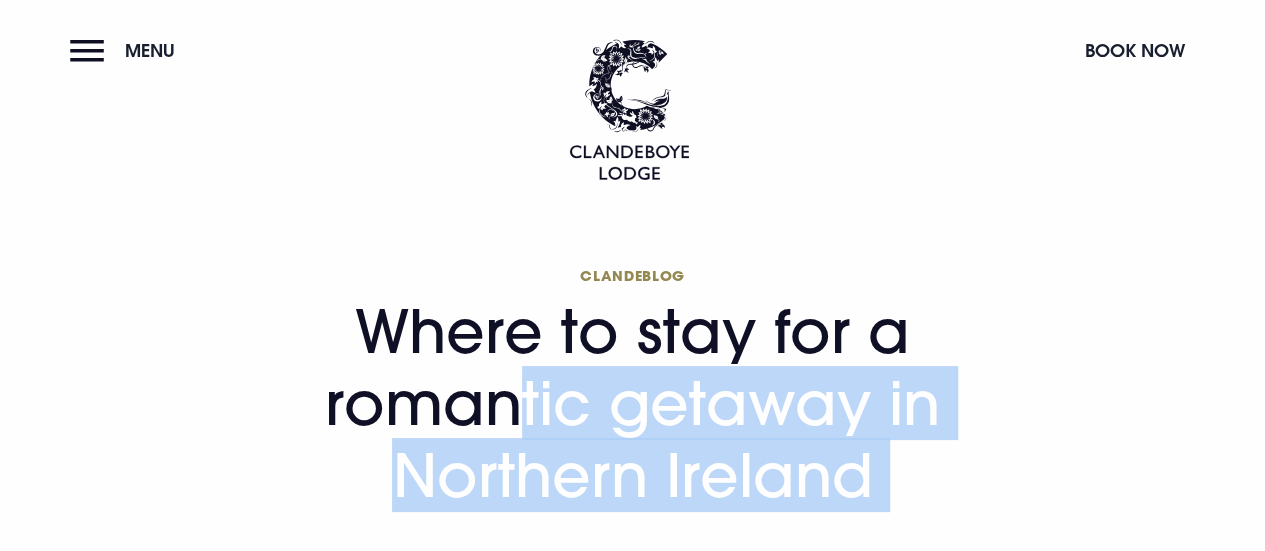click on "Clandeblog
Where to stay for a romantic getaway in Northern Ireland" at bounding box center [632, 388] 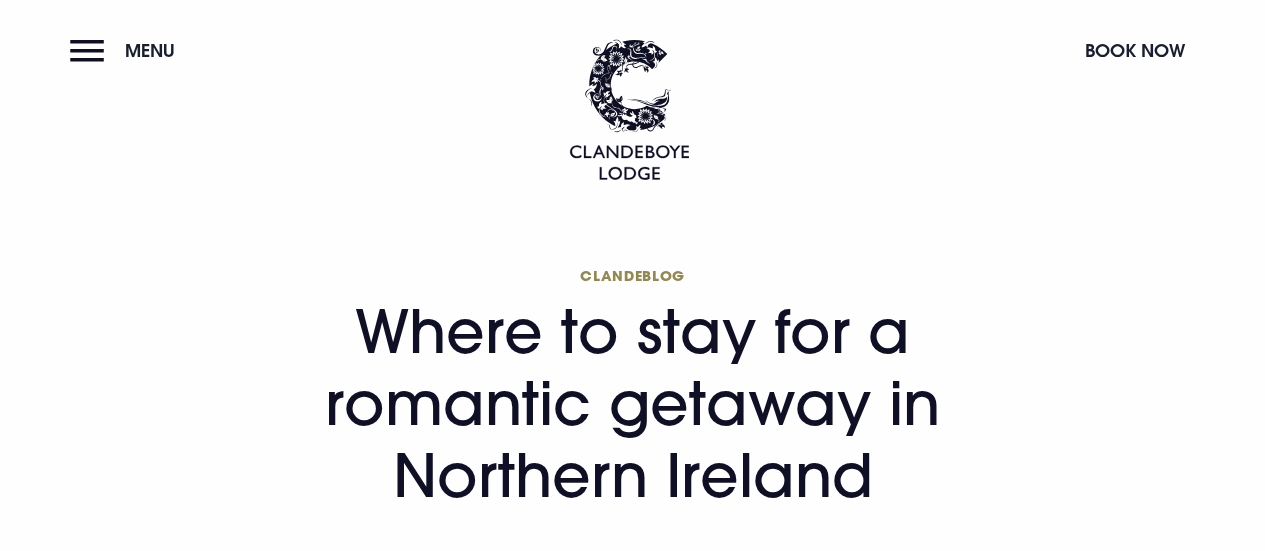 click on "We value your privacy We use cookies to enhance your browsing experience, serve personalised ads or content, and analyse our traffic. By clicking "Accept All", you consent to our use of cookies. Cookies Policy Customise Reject All Accept All Customise Consent Preferences We use cookies to help you navigate efficiently and perform certain functions. You will find detailed information about all cookies under each consent category below. The cookies that are categorised as "Necessary" are stored on your browser as they are essential for enabling the basic functionalities of the site.... Show more Necessary Always Active Necessary cookies are required to enable the basic features of this site, such as providing secure log-in or adjusting your consent preferences. These cookies do not store any personally identifiable data. Cookie CRAFT_CSRF_TOKEN Duration session Description Cookie __cf_bm Duration 1 hour Description Cloudflare set the cookie to support Cloudflare Bot Management. Cookie datadome Cookie" at bounding box center (632, 4203) 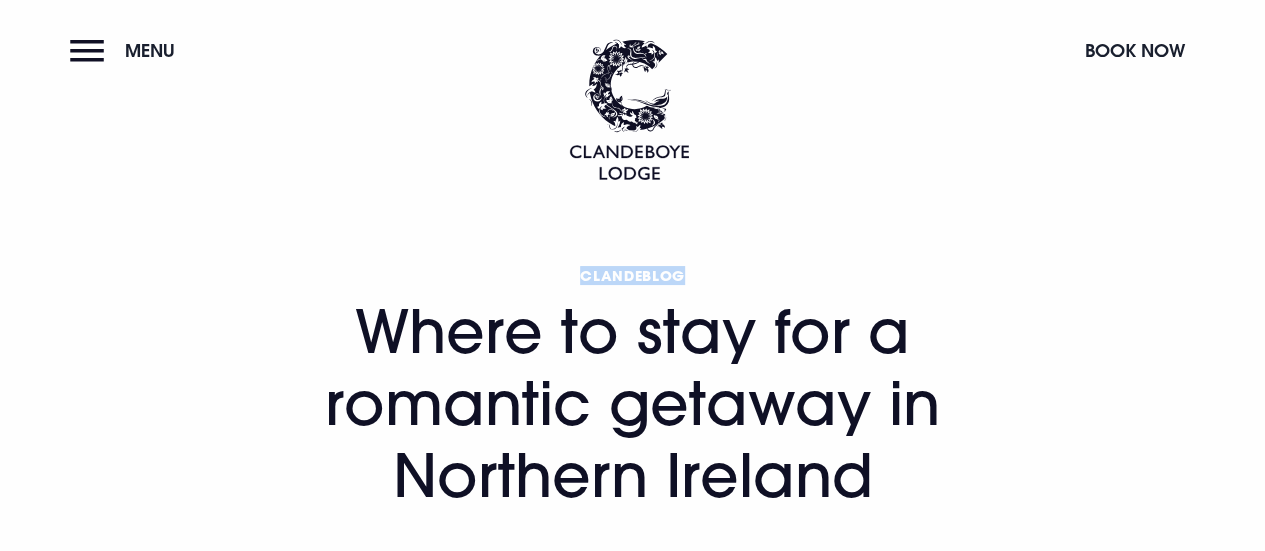 click on "Clandeblog" at bounding box center [632, 275] 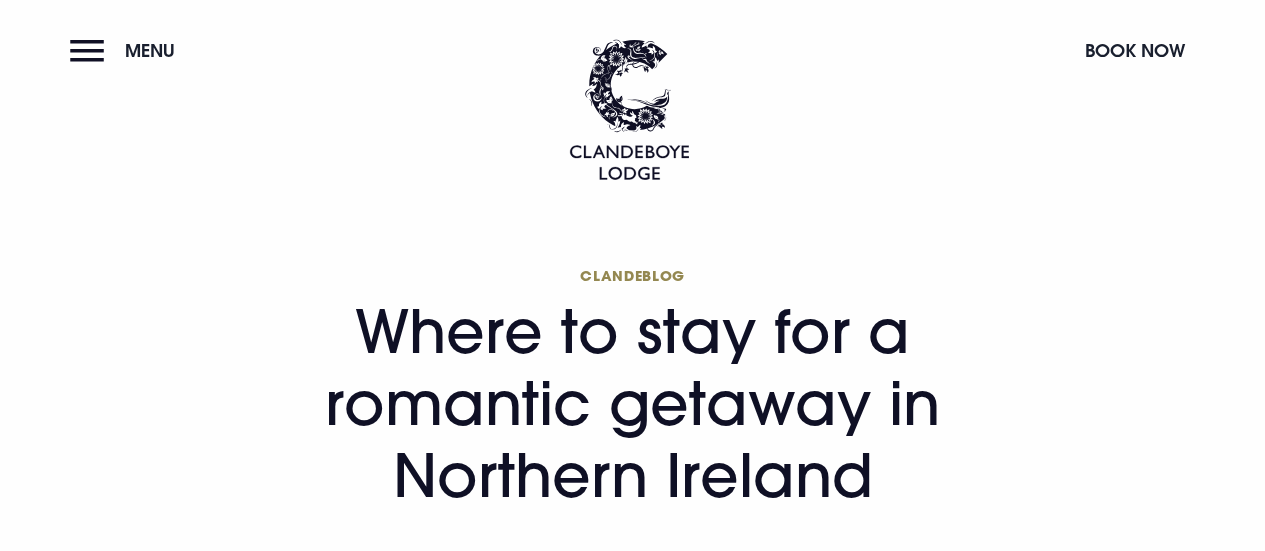 click on "We value your privacy We use cookies to enhance your browsing experience, serve personalised ads or content, and analyse our traffic. By clicking "Accept All", you consent to our use of cookies. Cookies Policy Customise Reject All Accept All Customise Consent Preferences We use cookies to help you navigate efficiently and perform certain functions. You will find detailed information about all cookies under each consent category below. The cookies that are categorised as "Necessary" are stored on your browser as they are essential for enabling the basic functionalities of the site.... Show more Necessary Always Active Necessary cookies are required to enable the basic features of this site, such as providing secure log-in or adjusting your consent preferences. These cookies do not store any personally identifiable data. Cookie CRAFT_CSRF_TOKEN Duration session Description Cookie __cf_bm Duration 1 hour Description Cloudflare set the cookie to support Cloudflare Bot Management. Cookie datadome Cookie" at bounding box center (632, 4203) 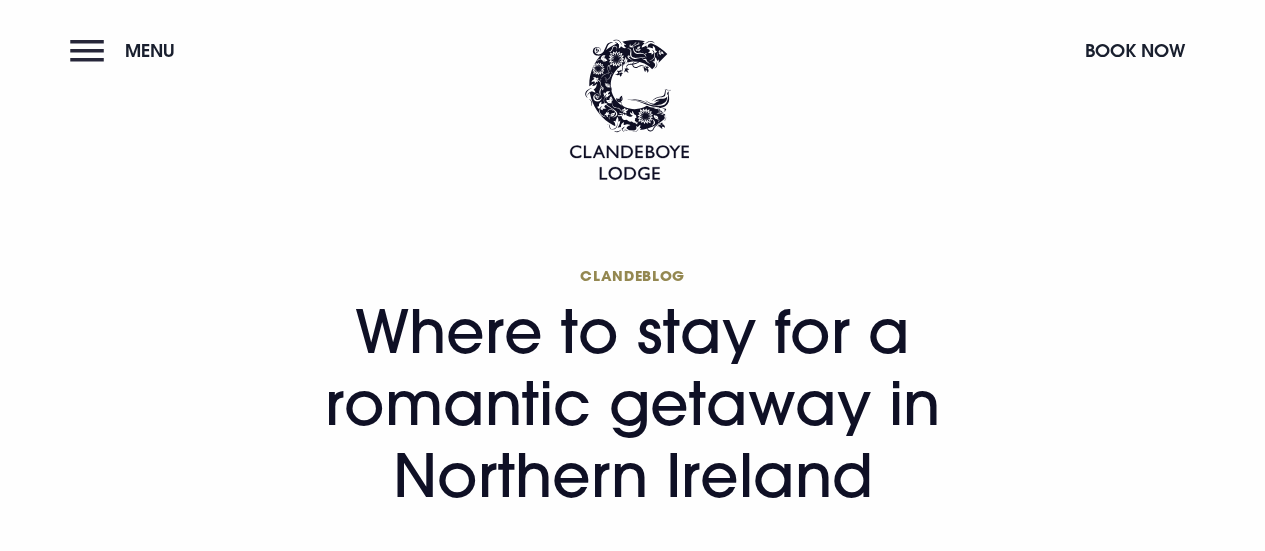 click on "Menu" at bounding box center (127, 50) 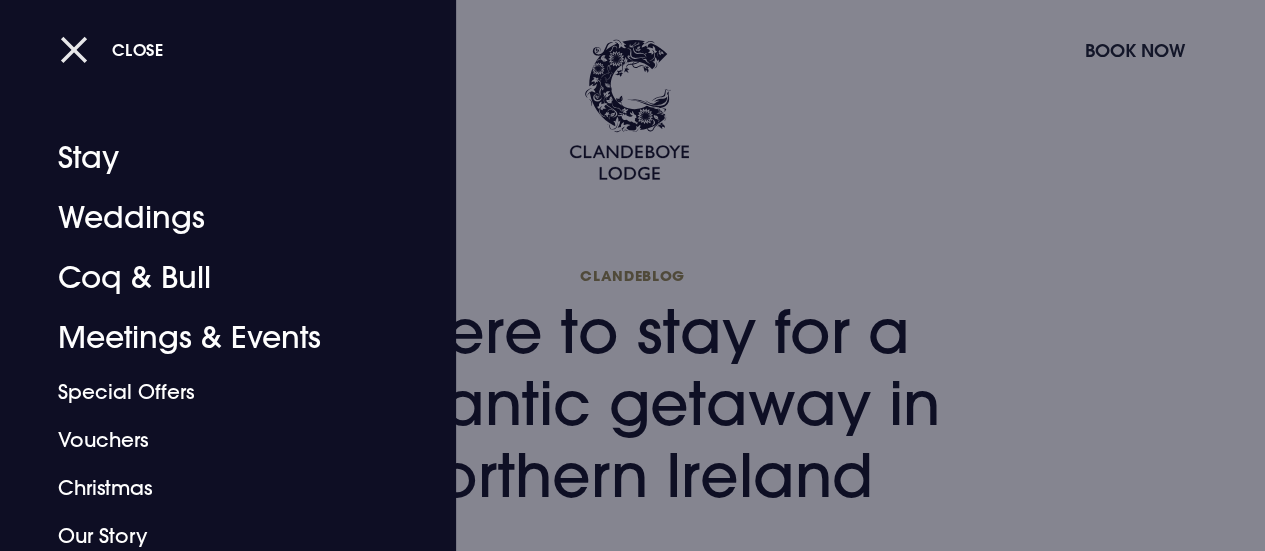 click on "Close" at bounding box center [112, 49] 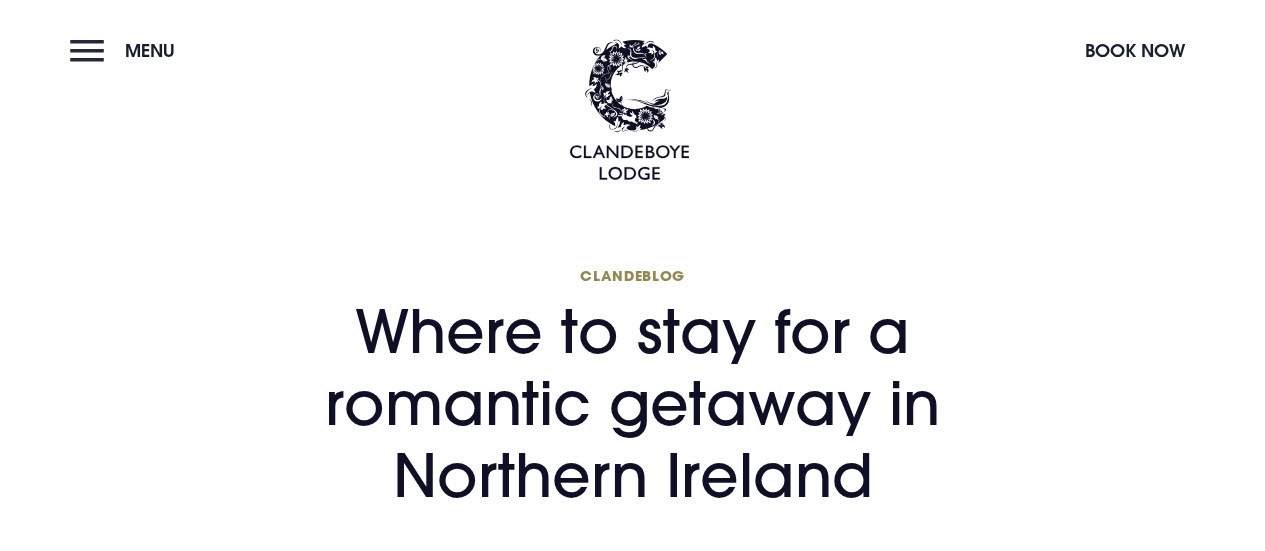click on "Menu" at bounding box center (127, 50) 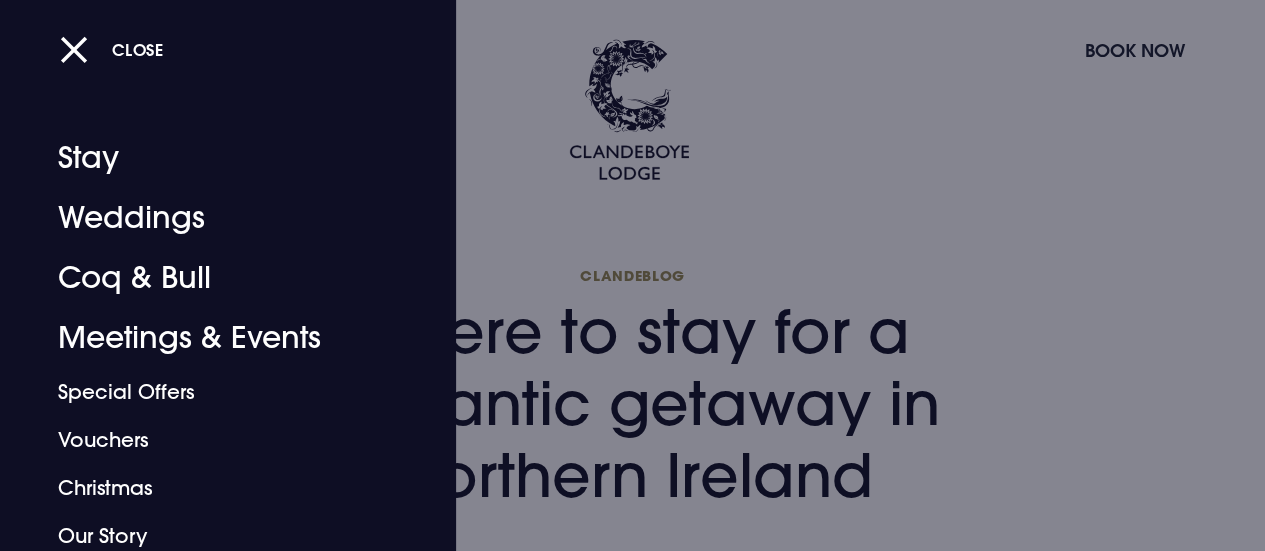 click at bounding box center (632, 275) 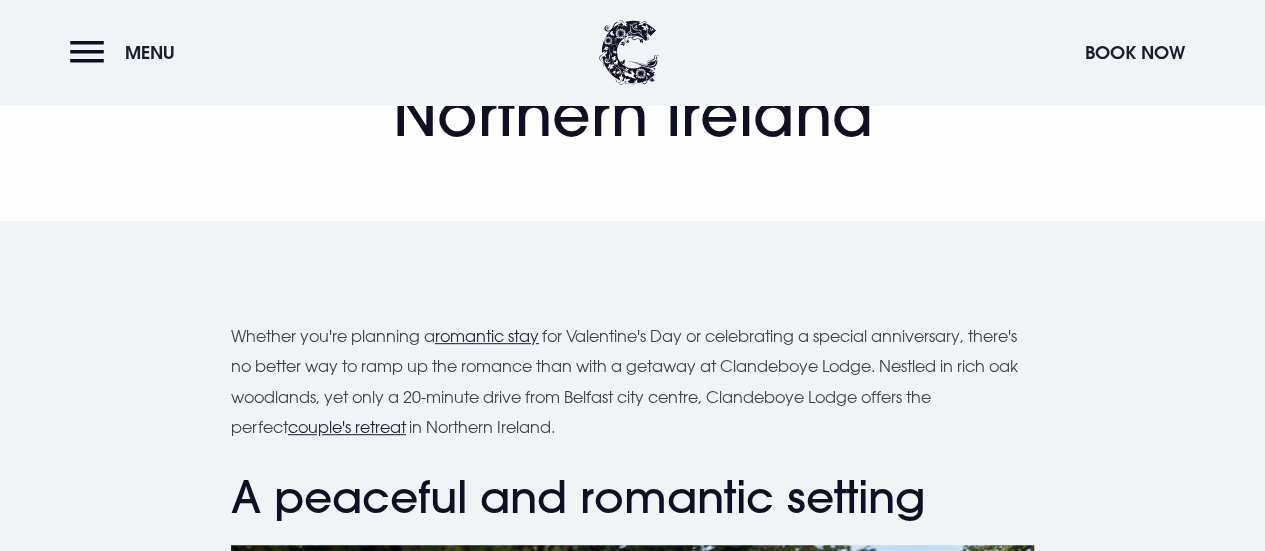 scroll, scrollTop: 360, scrollLeft: 0, axis: vertical 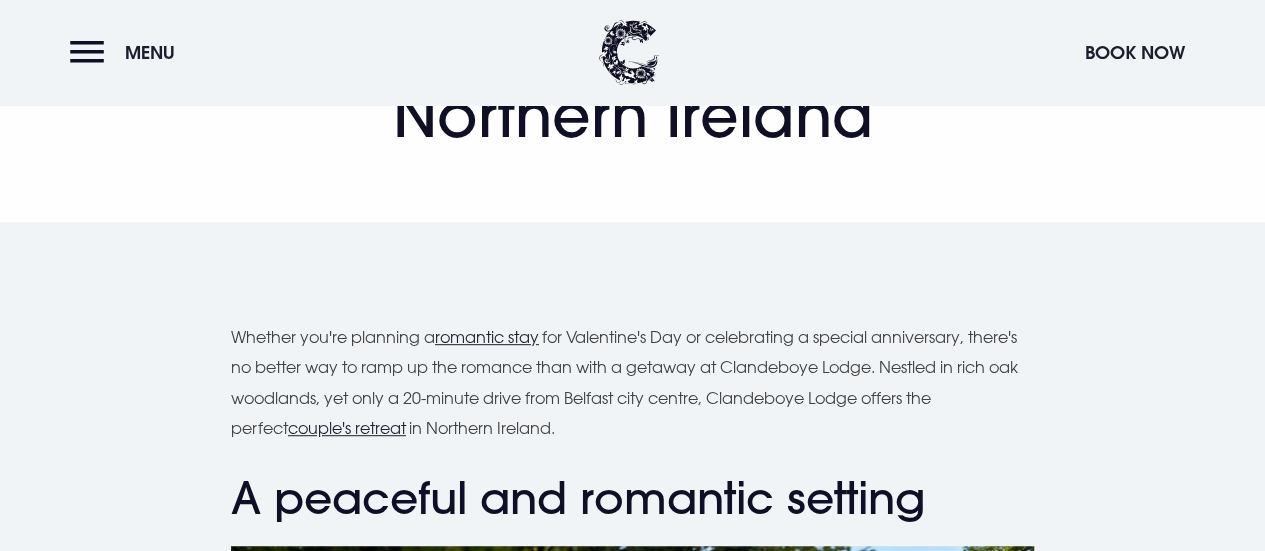 click on "Whether you're planning a romantic stay for Valentine's Day or celebrating a special anniversary, there's no better way to ramp up the romance than with a getaway at Clandeboye Lodge. Nestled in rich oak woodlands, yet only a 20-minute drive from Belfast city centre, Clandeboye Lodge offers the perfect couple's retreat in Northern Ireland. A peaceful and romantic setting Clandeboye Lodge is a sanctuary for couples looking to relax and reconnect. Situated in North Down, right next to coastal paths and woodland walks, our location allows you to immerse yourself in nature at your leisure. Spend your day exploring the beautiful surroundings, whether it's a romantic stroll on one of our favourite walking trails An intimate dining experience A delicious meal often lies at the heart of a romantic getaway, and at Coq & Bull brasserie outdoor terrace . Savour the finest local and seasonal food Romantic hotel break For the perfect romantic night away in Northern Ireland, book our" at bounding box center (632, 3391) 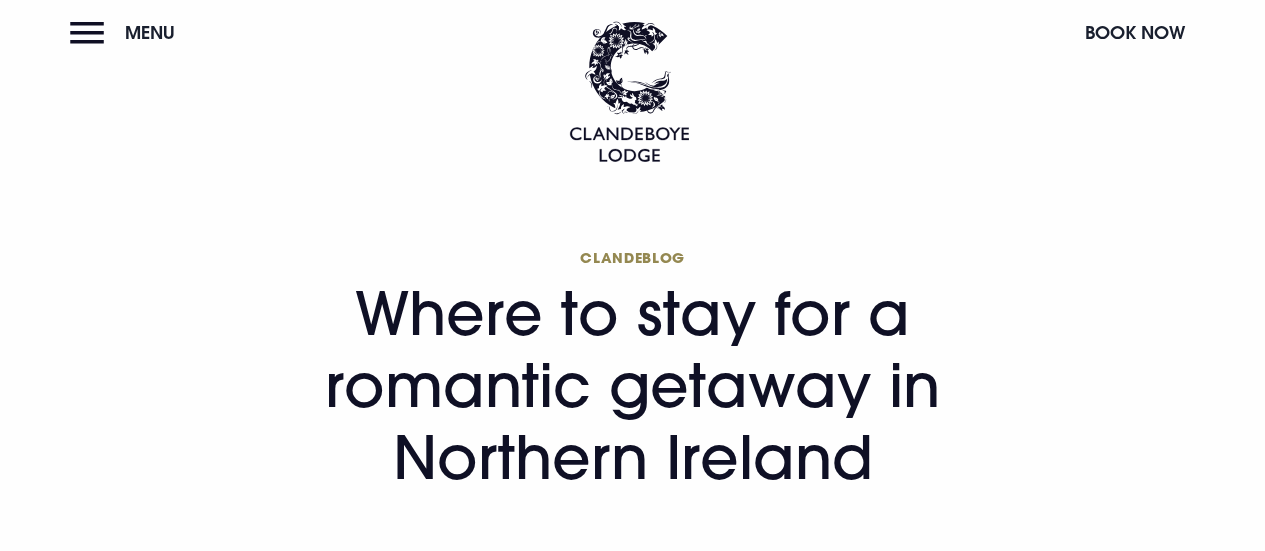 scroll, scrollTop: 0, scrollLeft: 0, axis: both 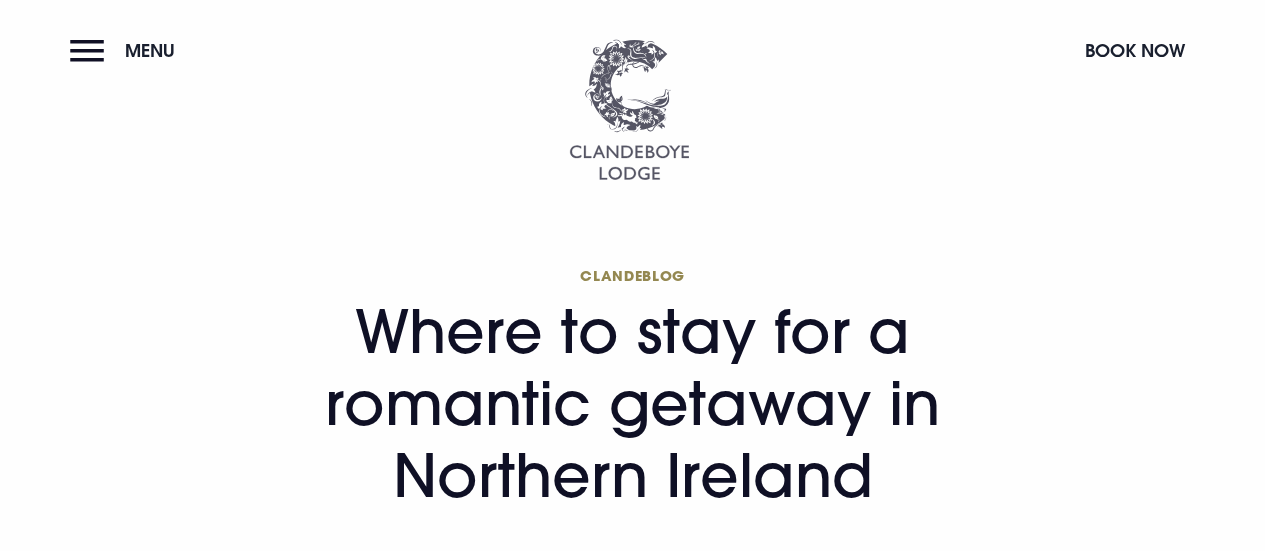 click at bounding box center [629, 109] 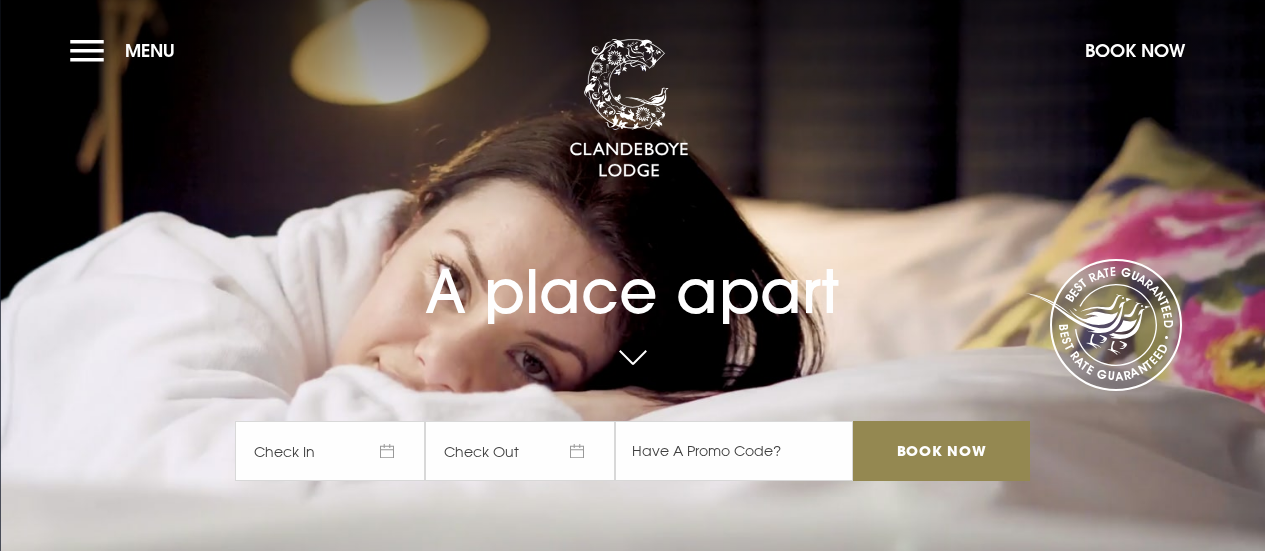 scroll, scrollTop: 0, scrollLeft: 0, axis: both 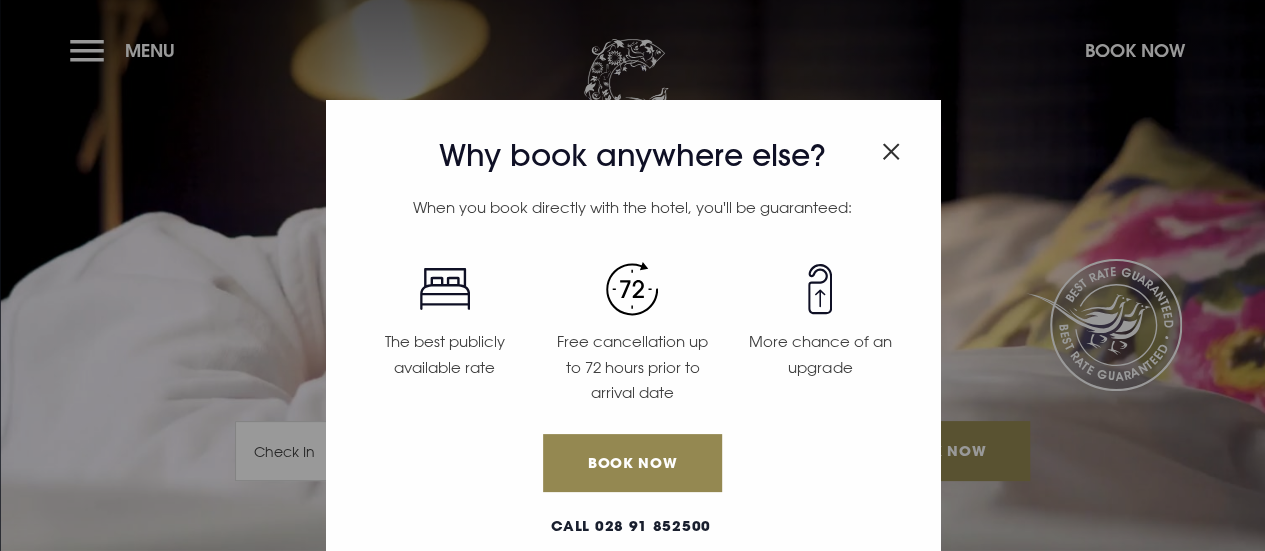 drag, startPoint x: 878, startPoint y: 159, endPoint x: 868, endPoint y: 157, distance: 10.198039 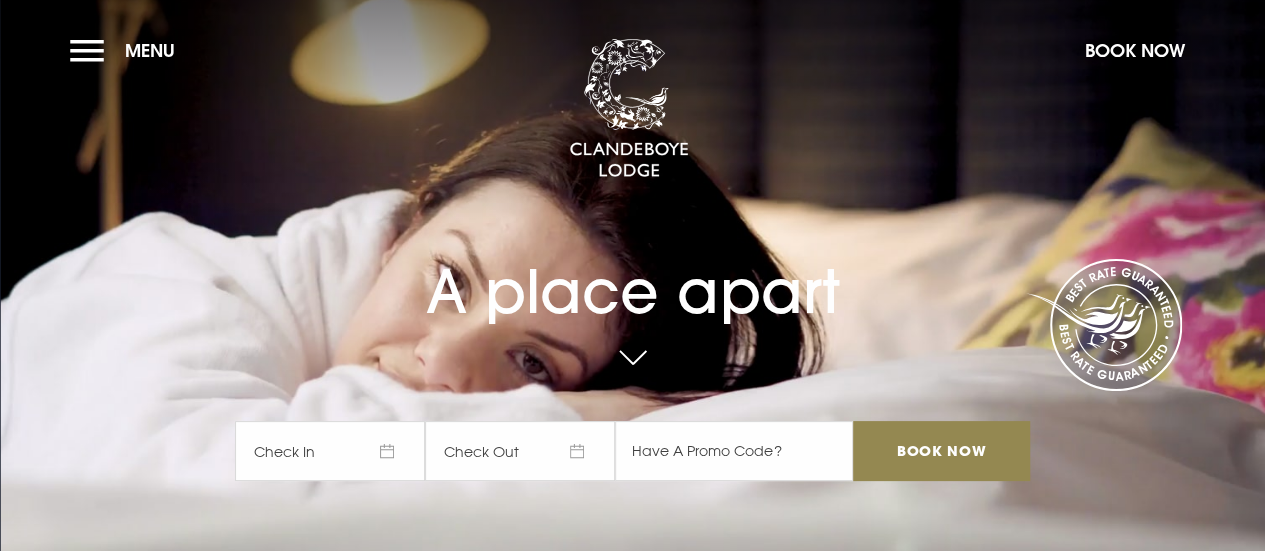 drag, startPoint x: 830, startPoint y: 149, endPoint x: 408, endPoint y: 179, distance: 423.065 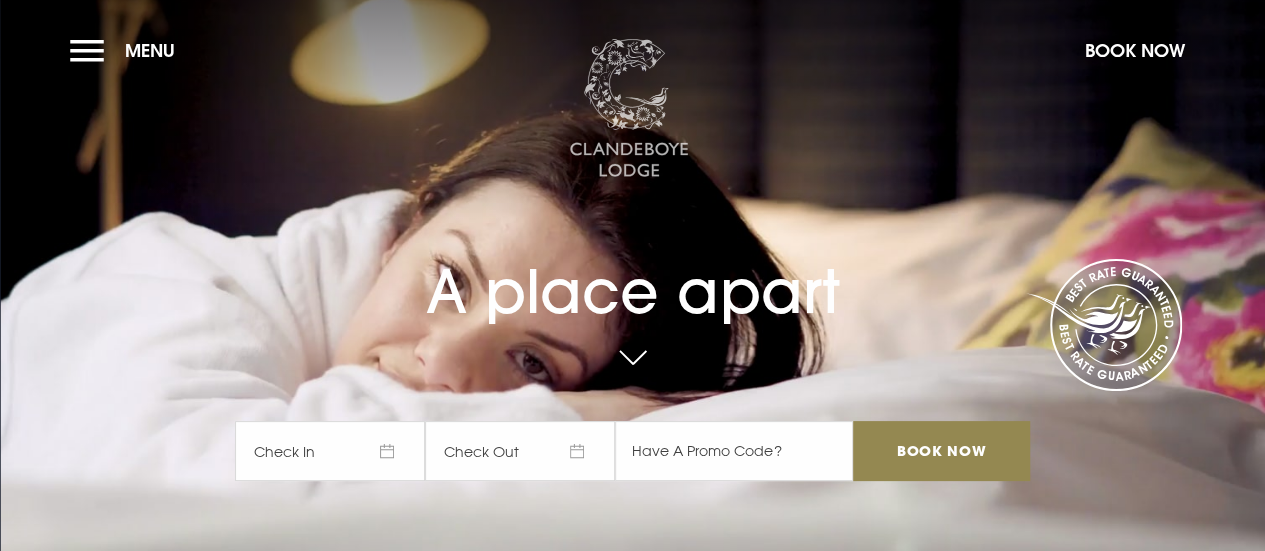 drag, startPoint x: 861, startPoint y: 129, endPoint x: 617, endPoint y: 170, distance: 247.4207 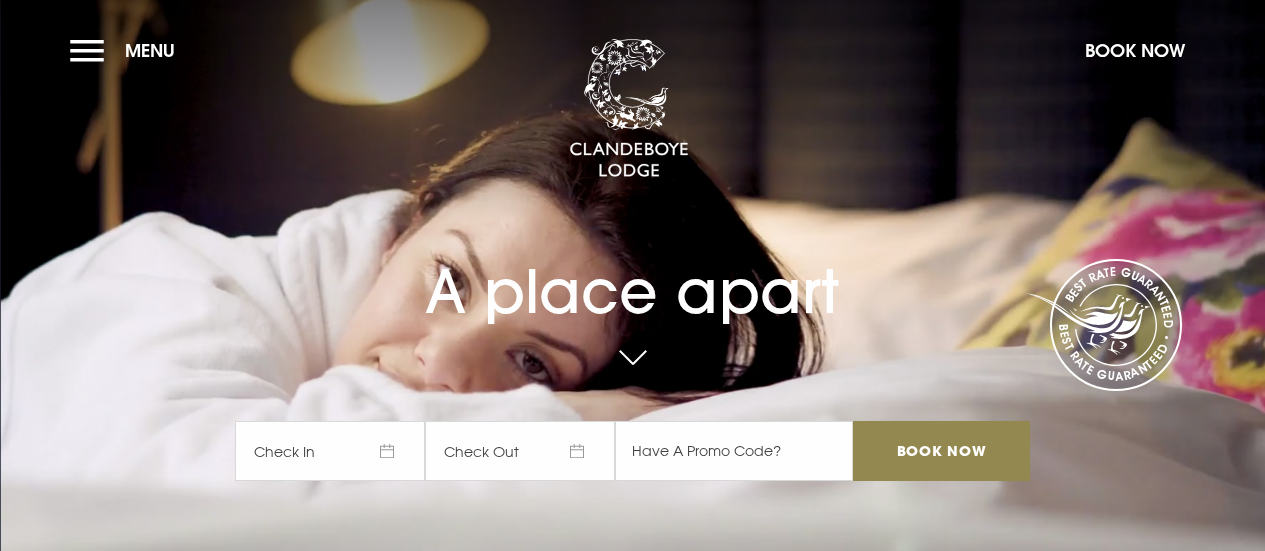 scroll, scrollTop: 0, scrollLeft: 0, axis: both 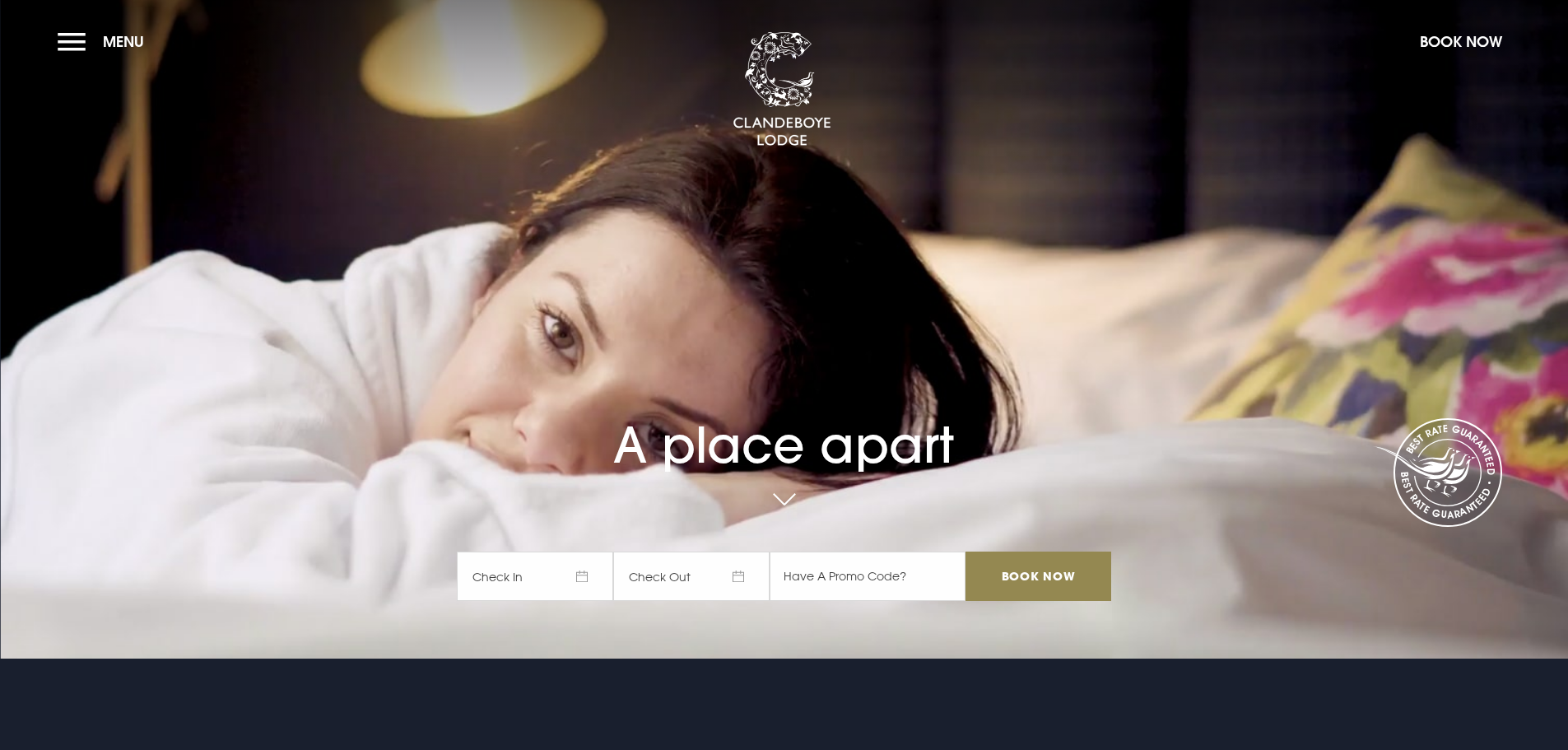 click on "A place apart" at bounding box center [784, 422] 